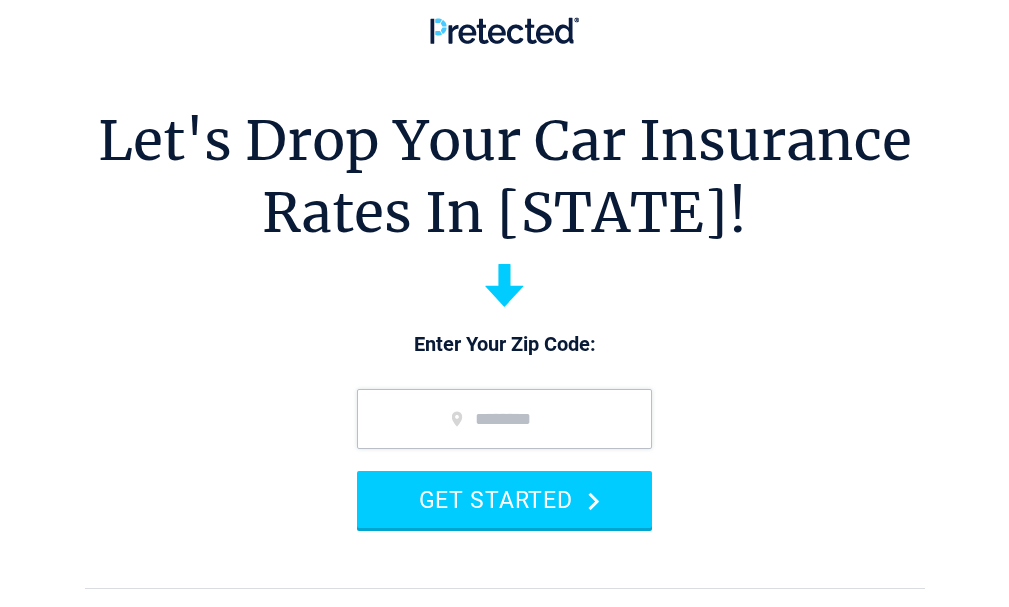 scroll, scrollTop: 0, scrollLeft: 0, axis: both 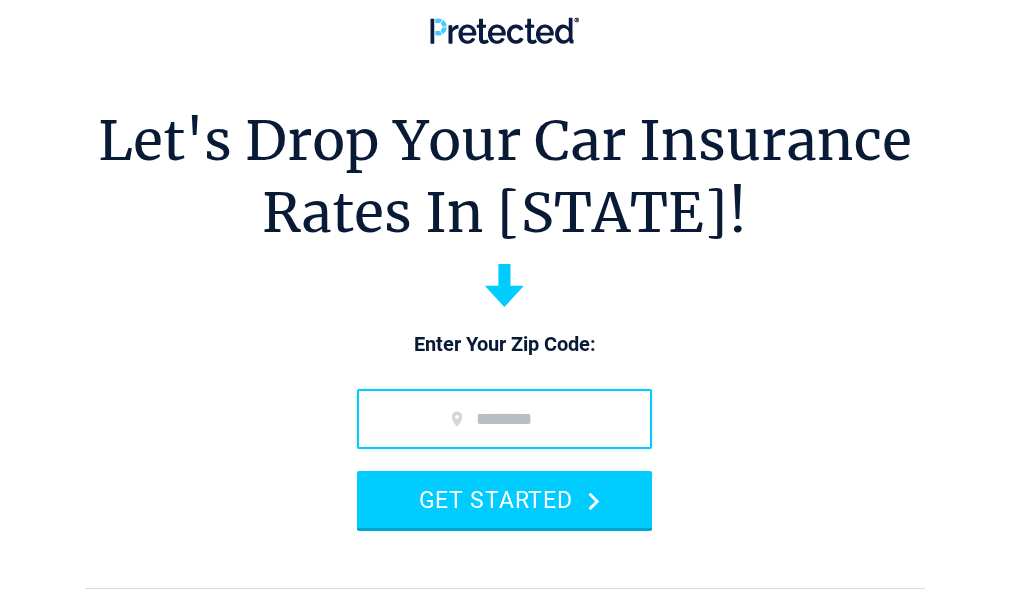 click at bounding box center [504, 419] 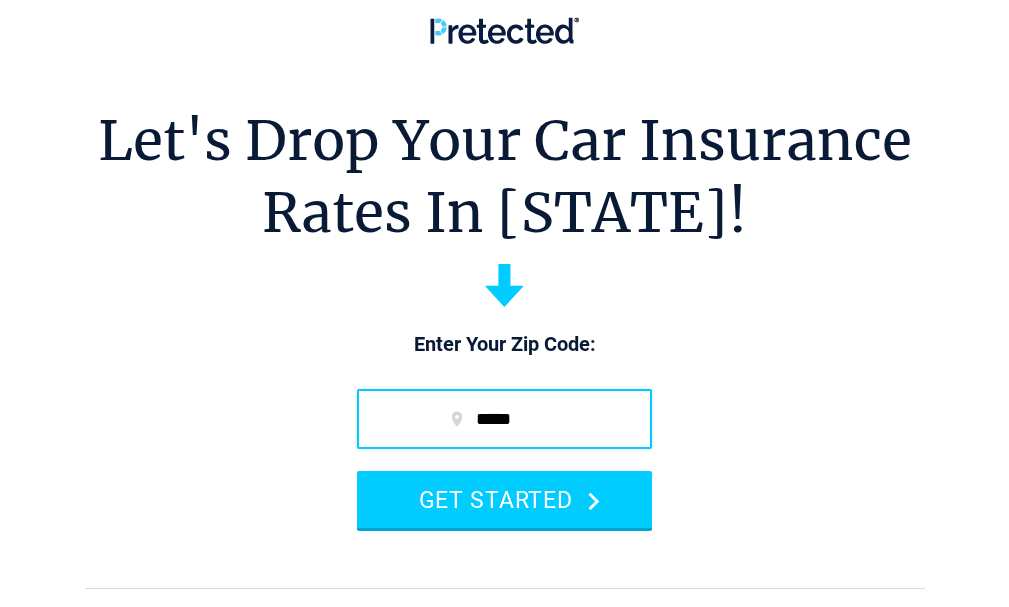 type on "*****" 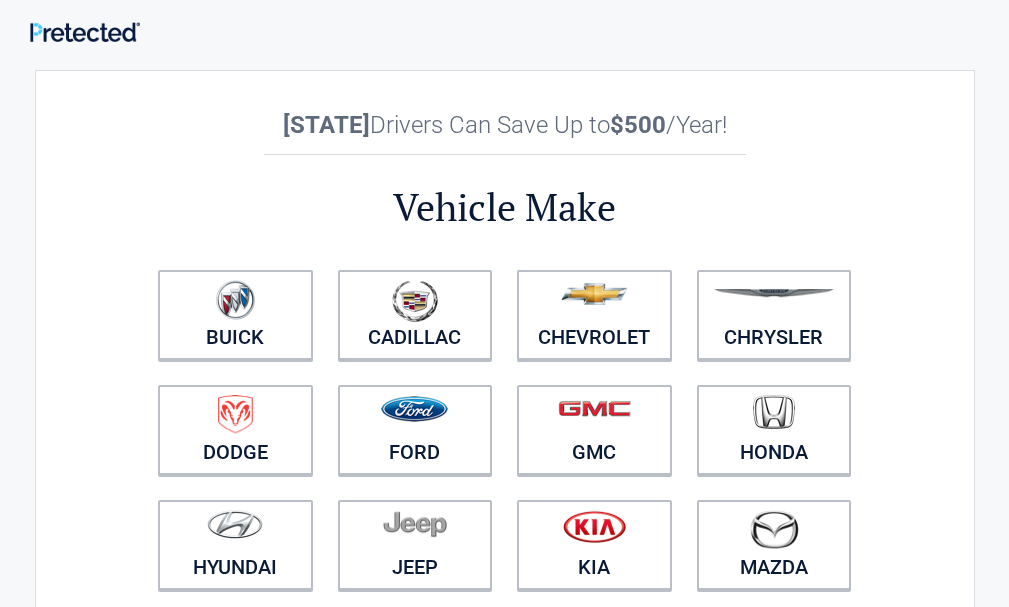scroll, scrollTop: 0, scrollLeft: 0, axis: both 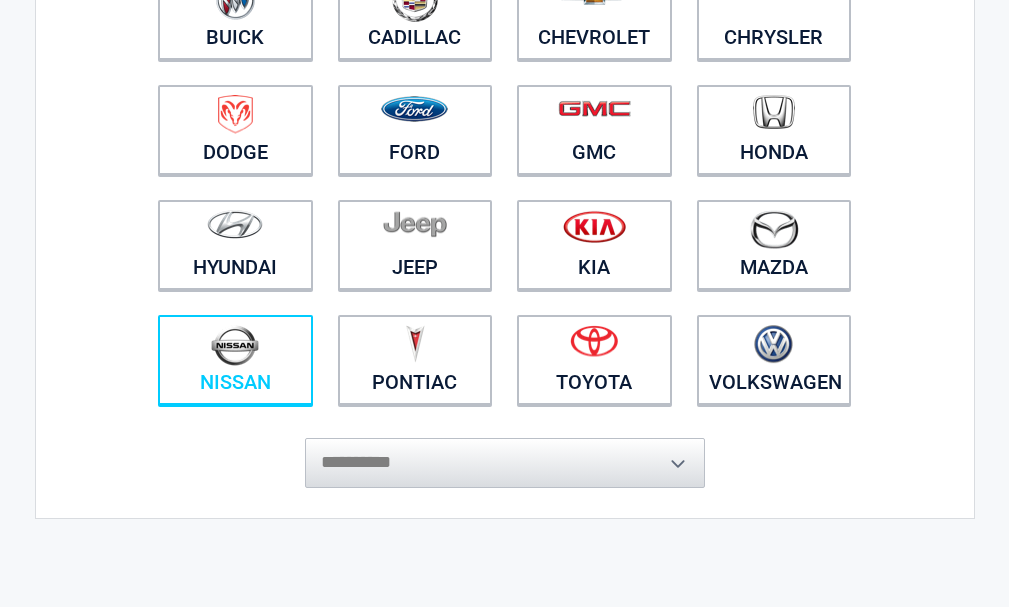 click at bounding box center (235, 347) 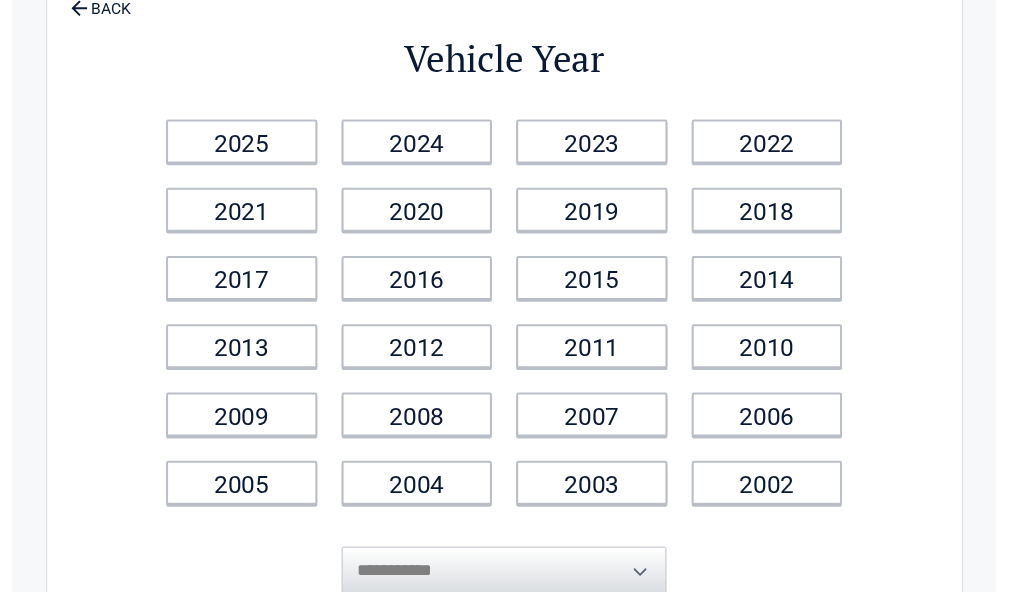 scroll, scrollTop: 200, scrollLeft: 0, axis: vertical 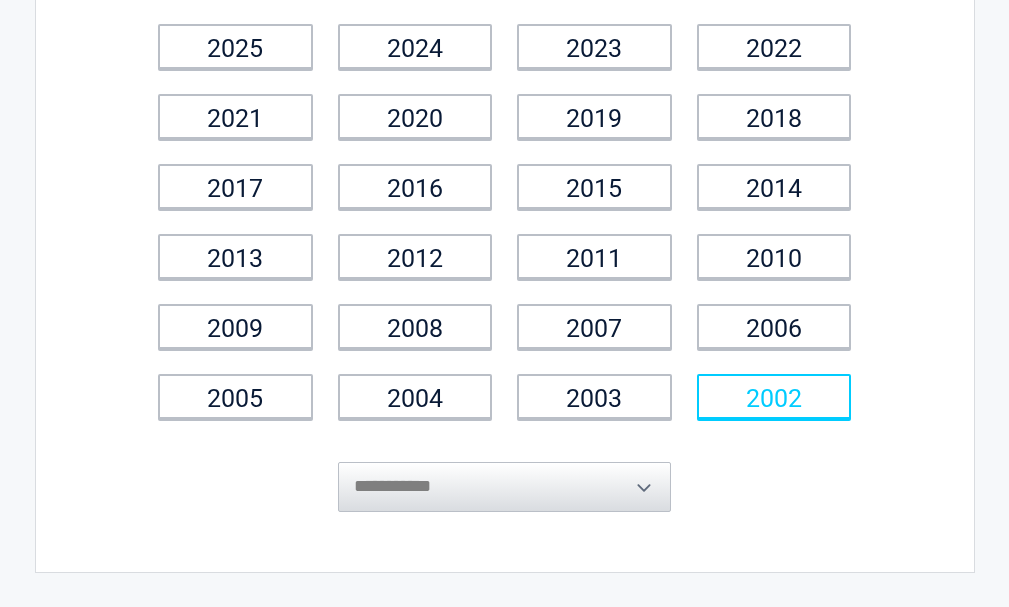 click on "2002" at bounding box center (774, 396) 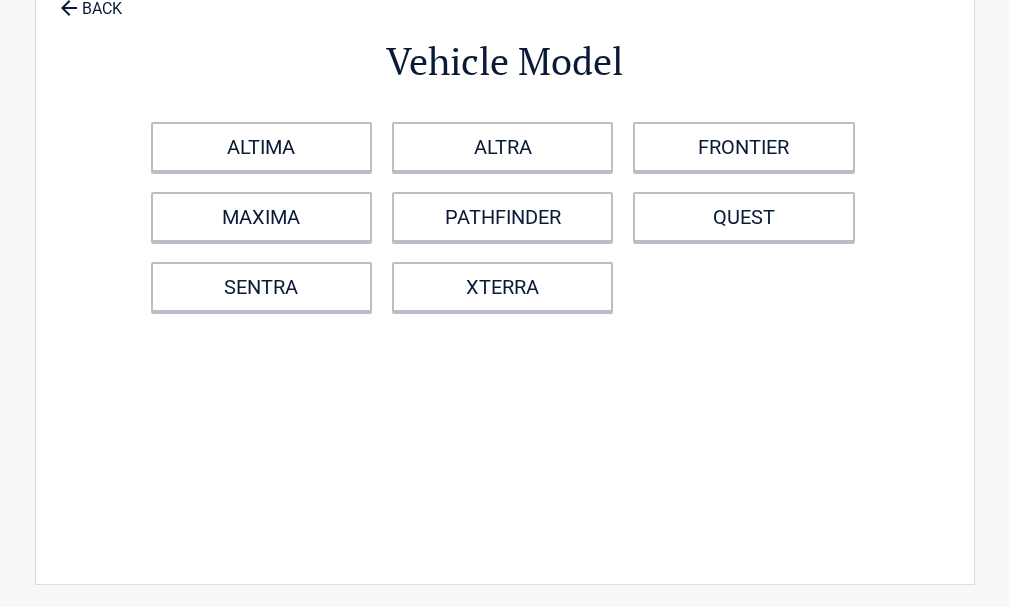scroll, scrollTop: 0, scrollLeft: 0, axis: both 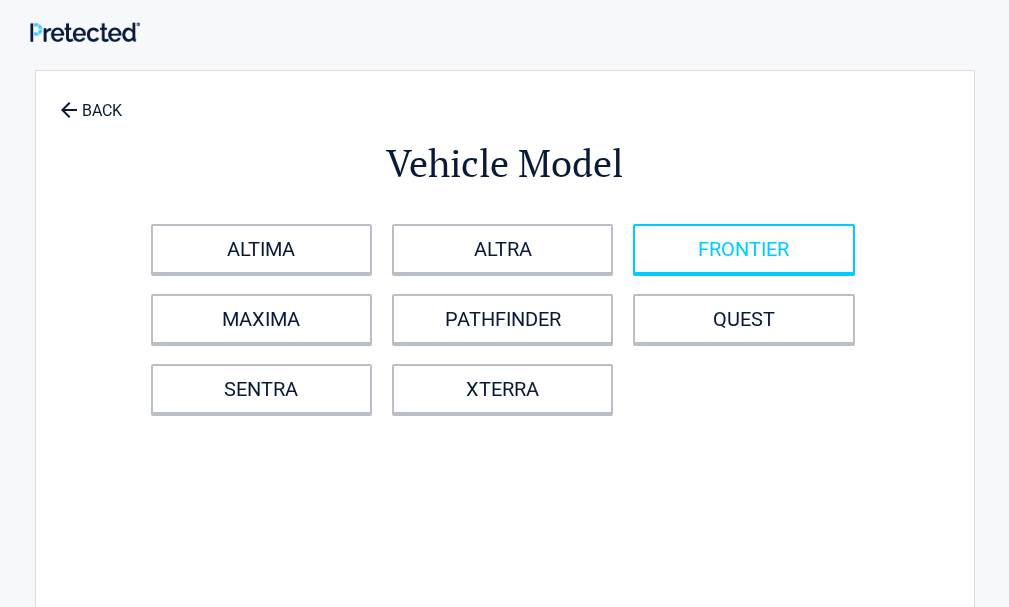 click on "FRONTIER" at bounding box center (743, 249) 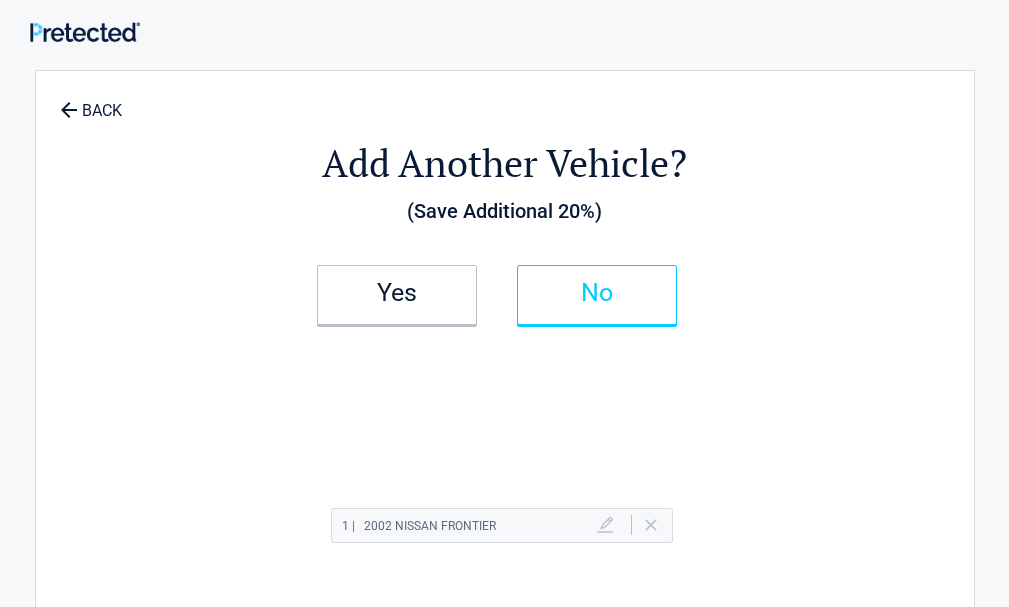 click on "No" at bounding box center [597, 293] 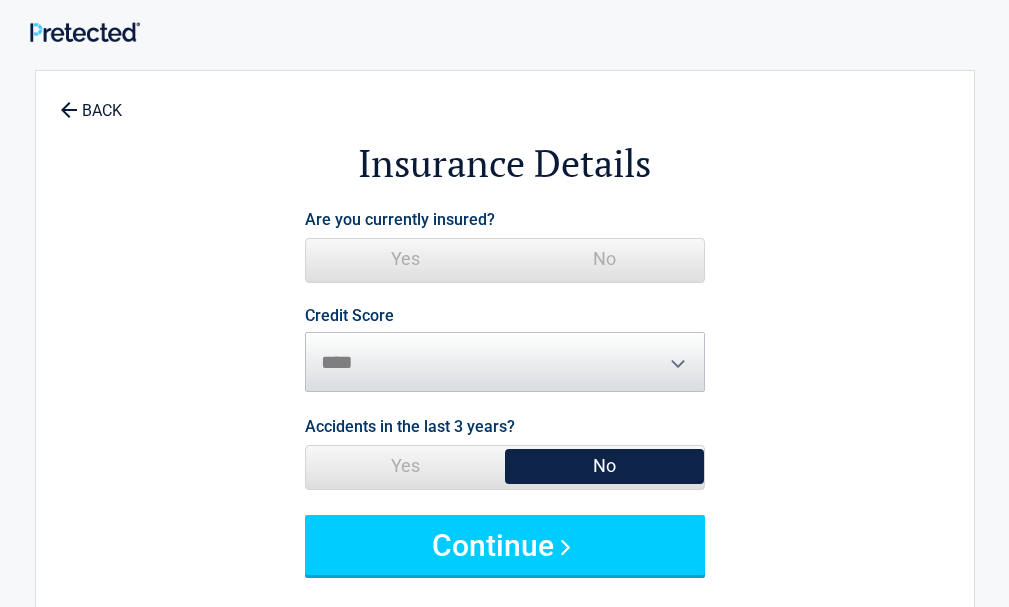click on "Yes" at bounding box center (405, 259) 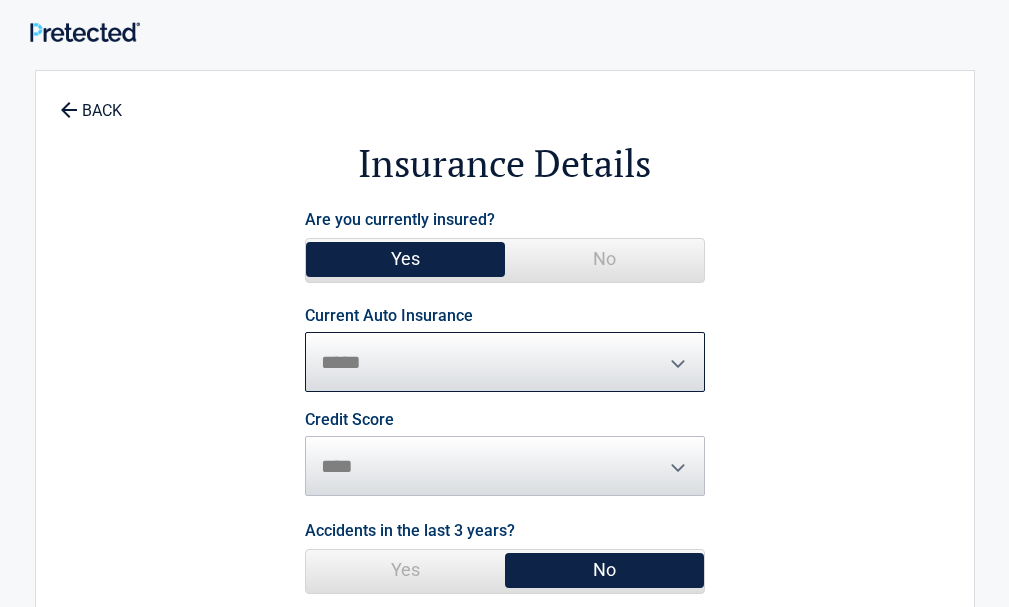 click on "**********" at bounding box center [505, 362] 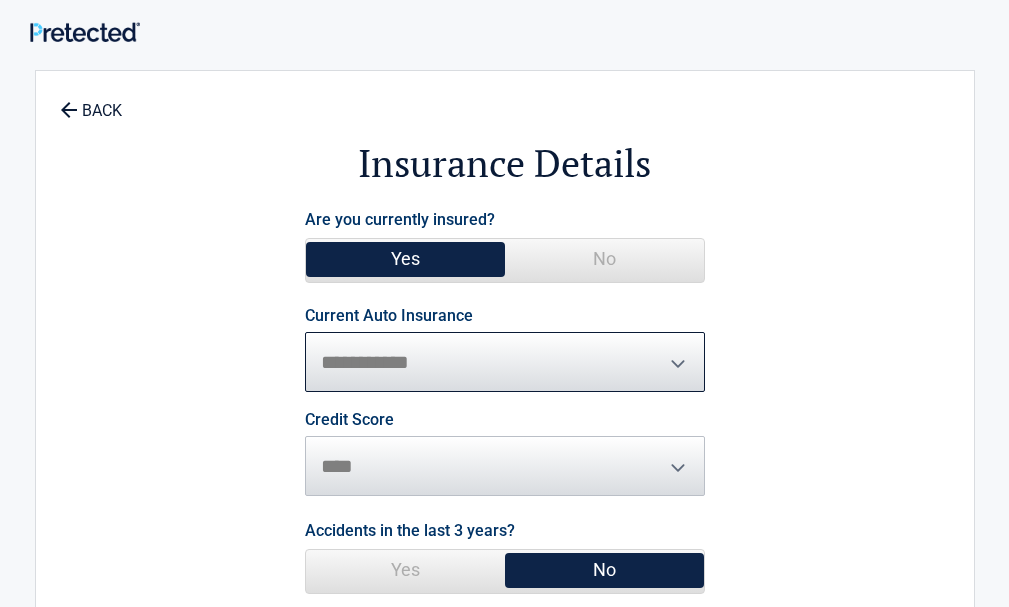 click on "**********" at bounding box center [505, 362] 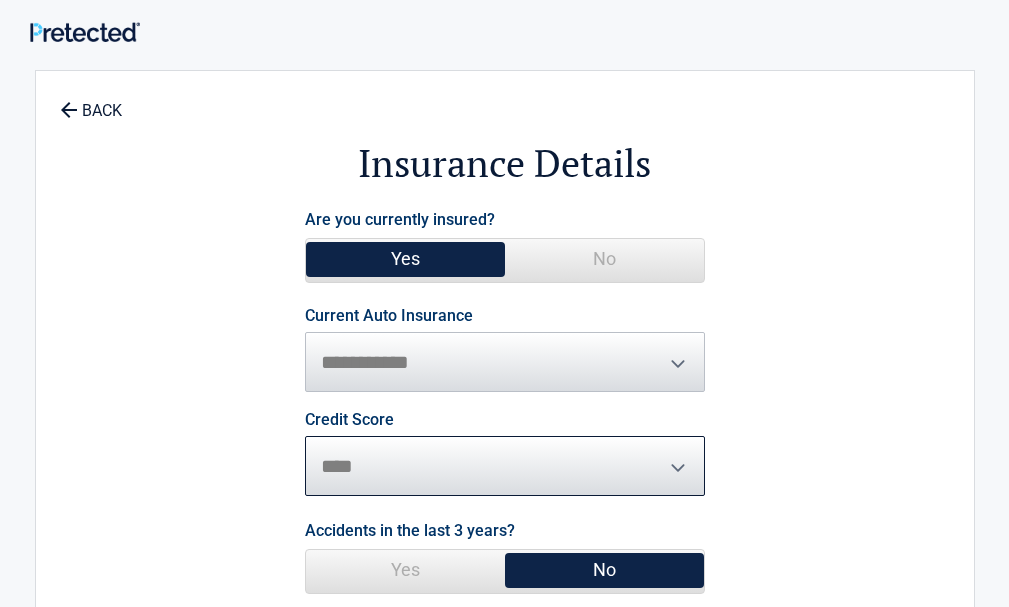 click on "*********
****
*******
****" at bounding box center [505, 466] 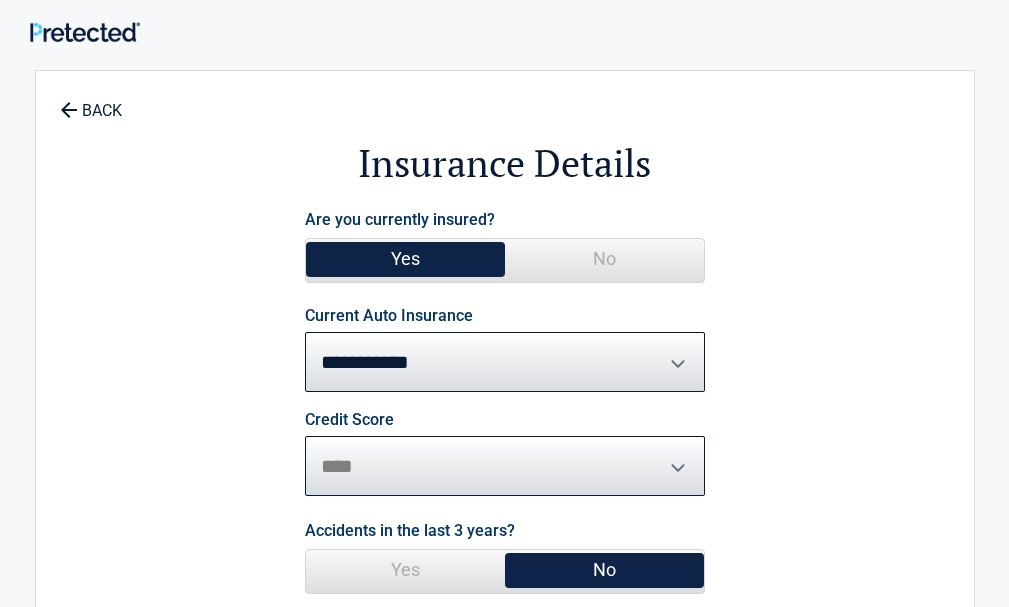 select on "****" 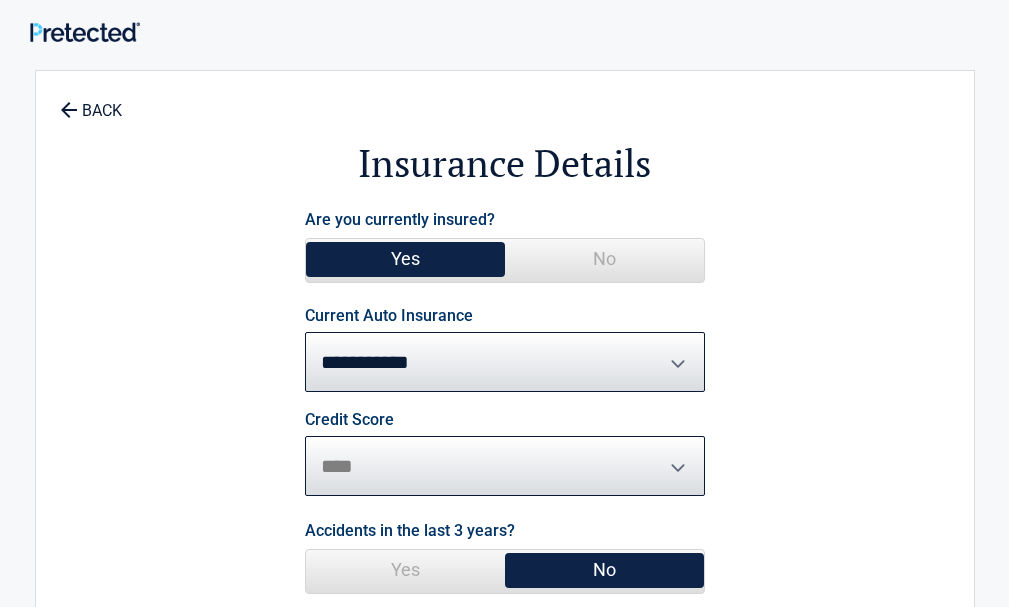 click on "*********
****
*******
****" at bounding box center [505, 466] 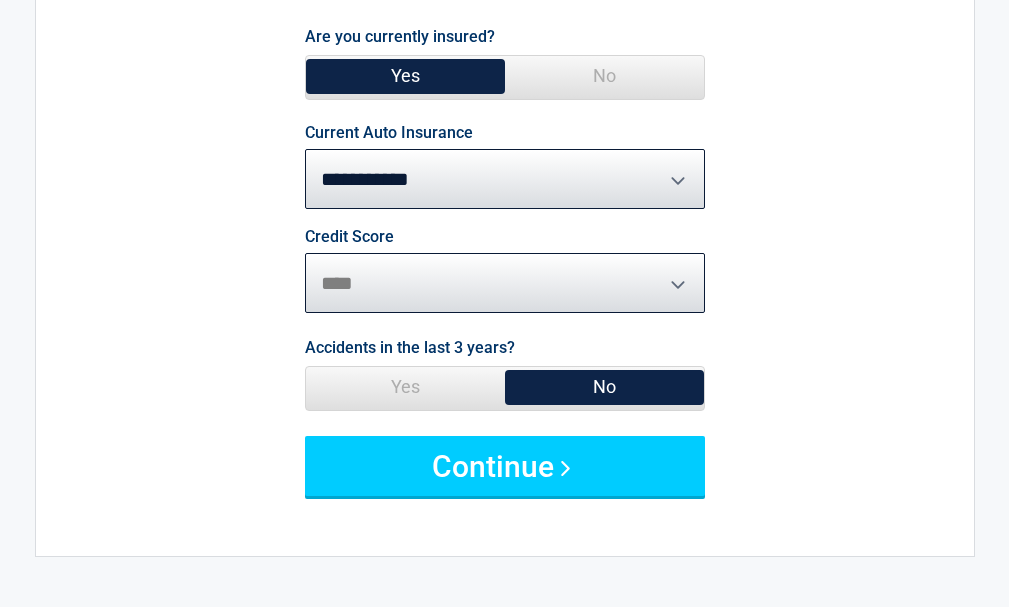 scroll, scrollTop: 200, scrollLeft: 0, axis: vertical 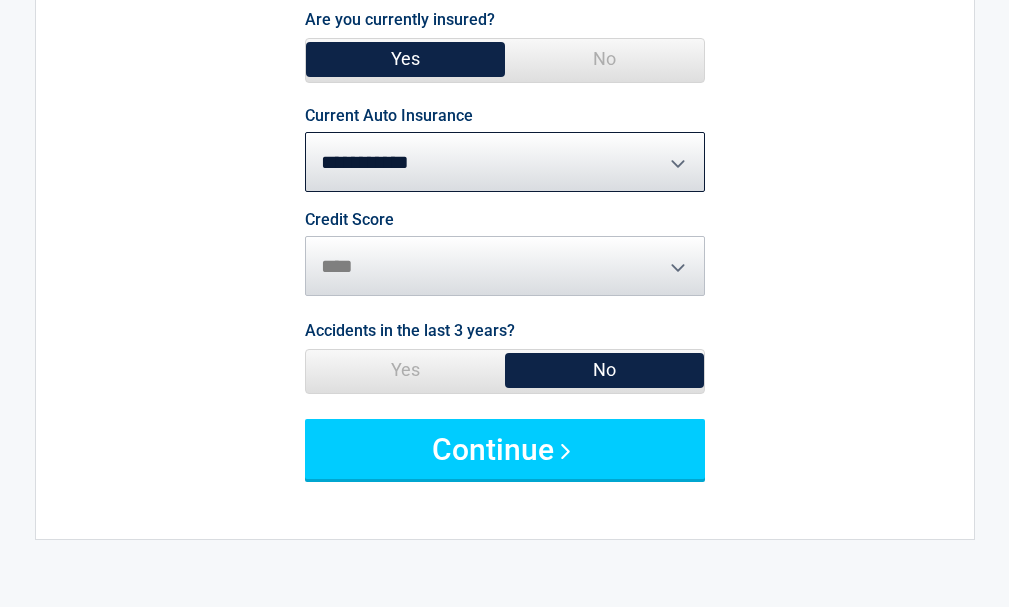 click on "Yes" at bounding box center [405, 370] 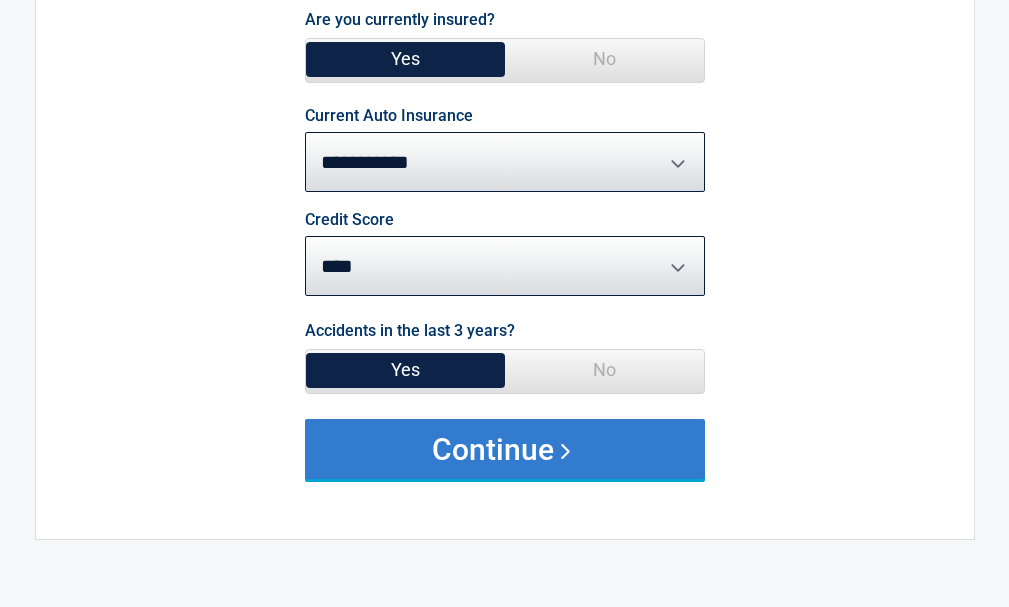 click on "Continue" at bounding box center [505, 449] 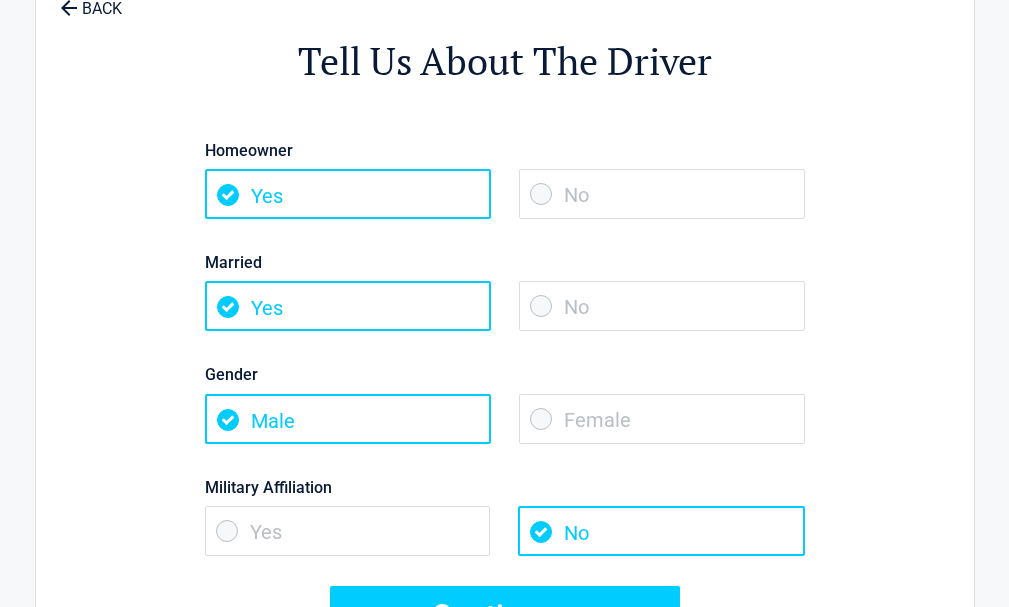 scroll, scrollTop: 0, scrollLeft: 0, axis: both 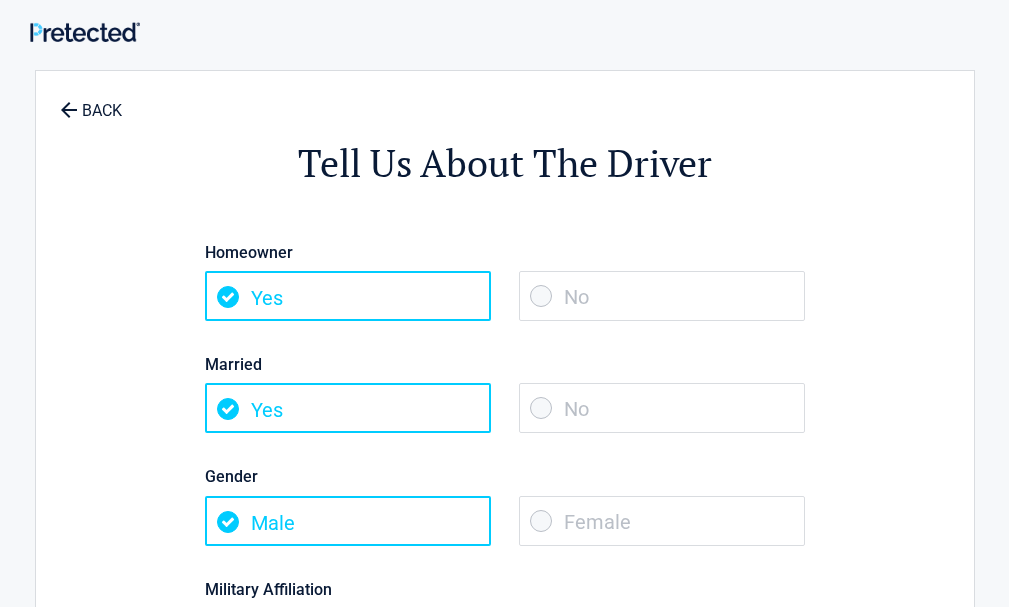 click on "No" at bounding box center (662, 296) 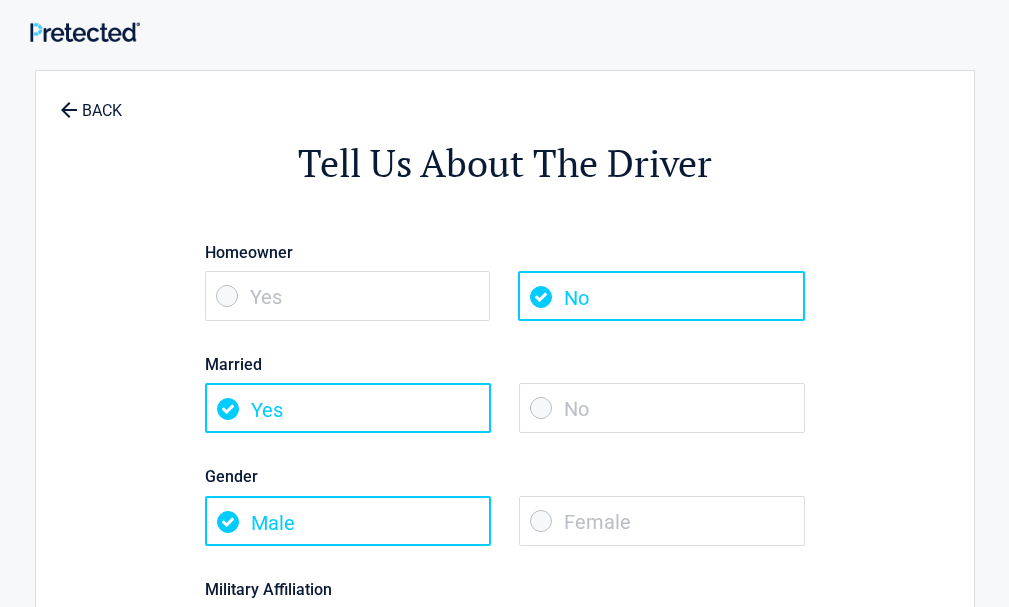 click on "No" at bounding box center (662, 408) 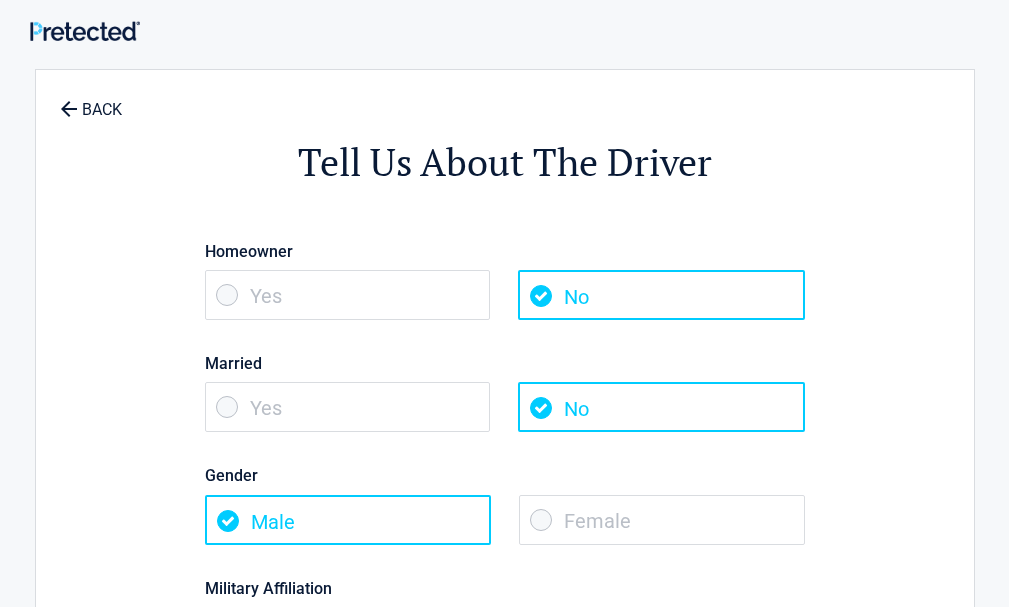 scroll, scrollTop: 400, scrollLeft: 0, axis: vertical 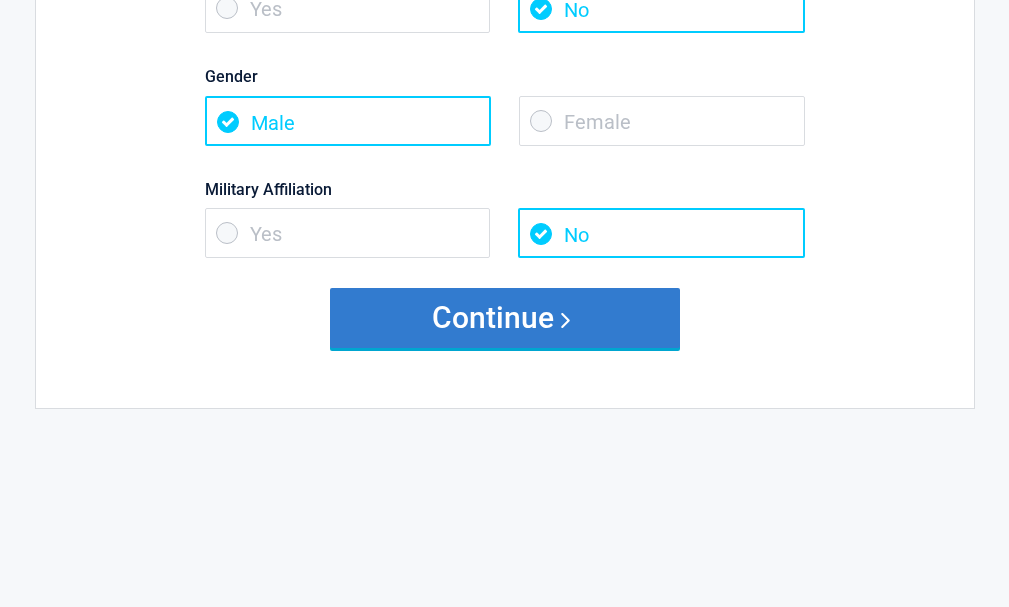 click on "Continue" at bounding box center [505, 318] 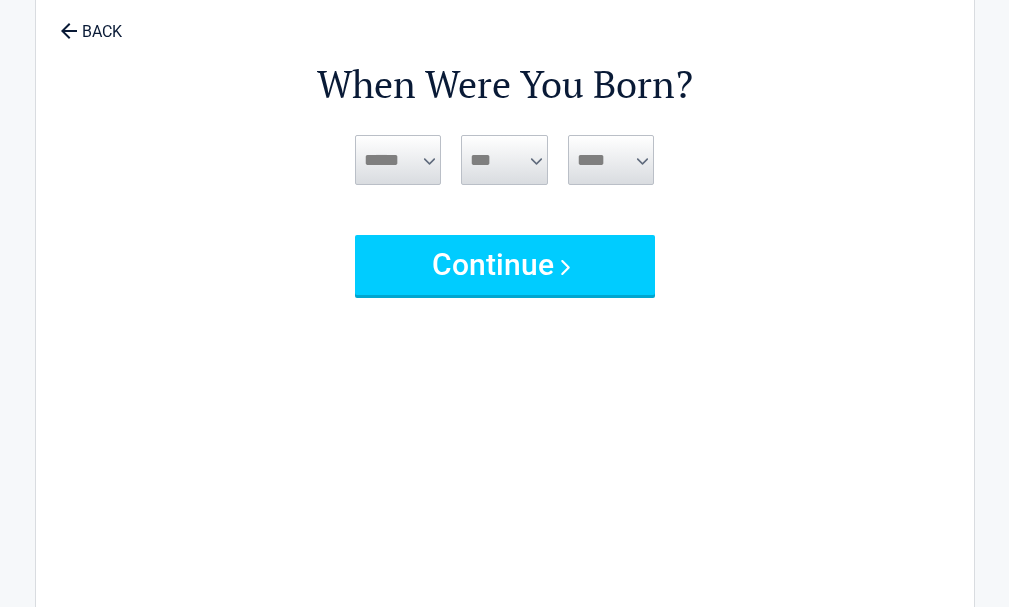 scroll, scrollTop: 0, scrollLeft: 0, axis: both 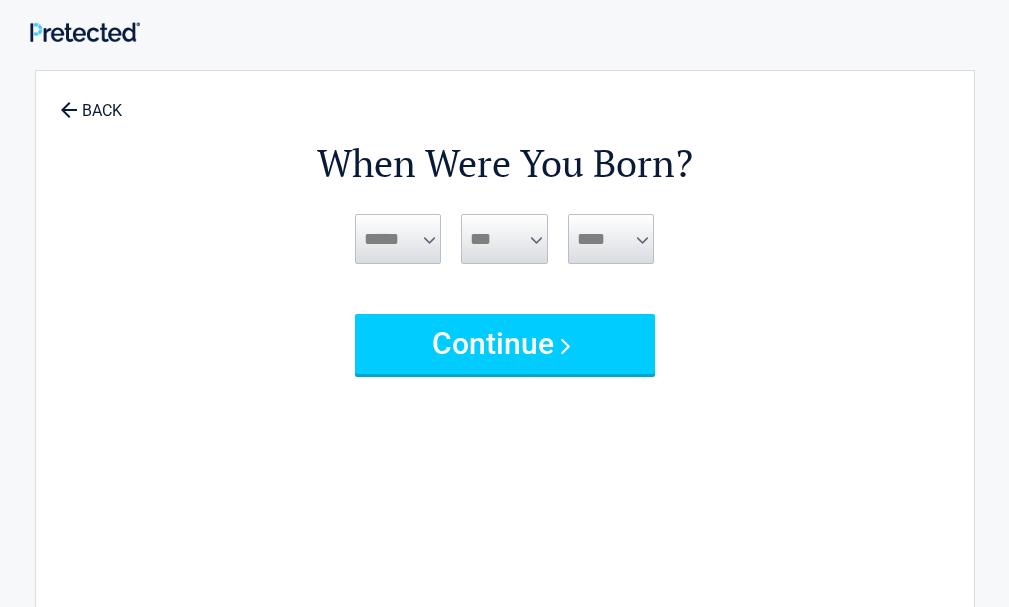 click on "*****
***
***
***
***
***
***
***
***
***
***
***
***" at bounding box center (398, 239) 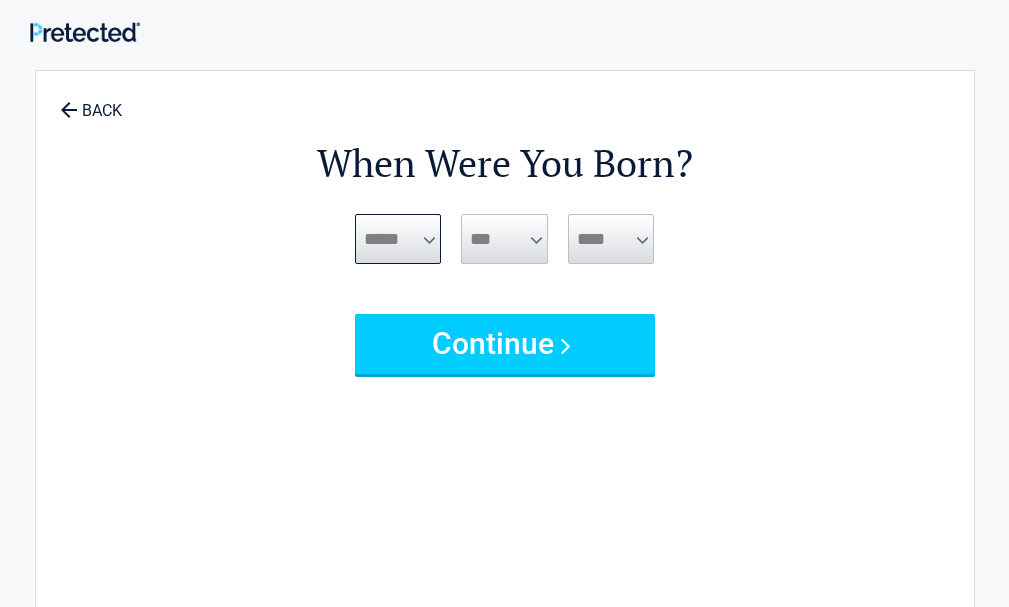click on "*****
***
***
***
***
***
***
***
***
***
***
***
***" at bounding box center (398, 239) 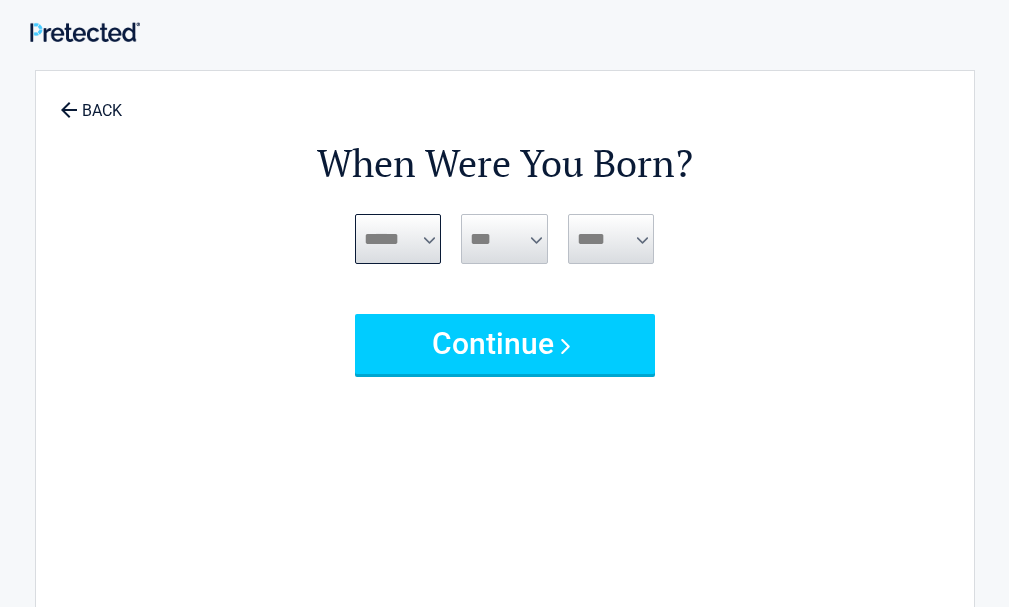 select on "*" 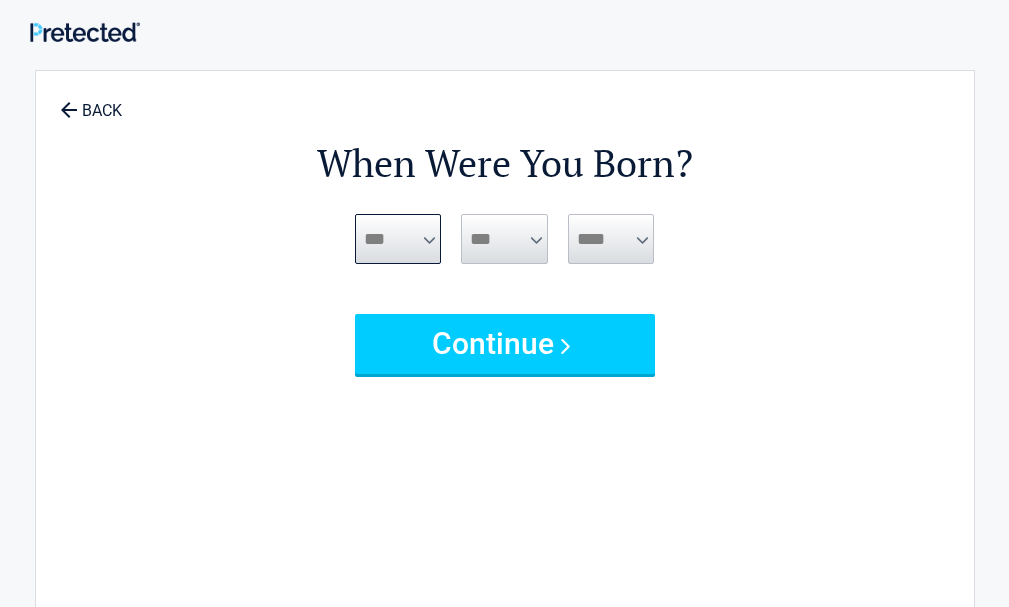 click on "*****
***
***
***
***
***
***
***
***
***
***
***
***" at bounding box center (398, 239) 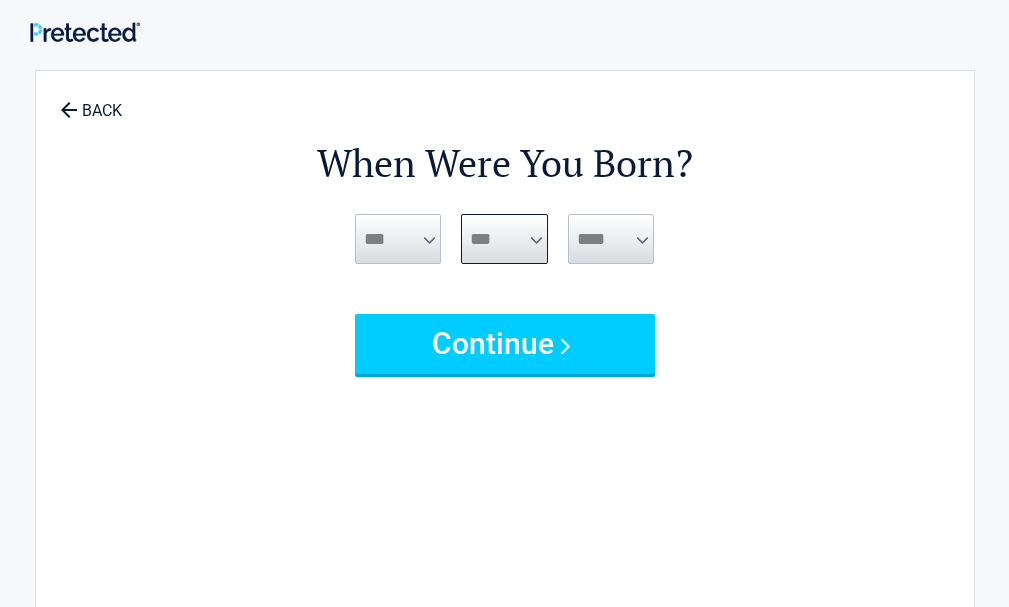 drag, startPoint x: 496, startPoint y: 231, endPoint x: 496, endPoint y: 243, distance: 12 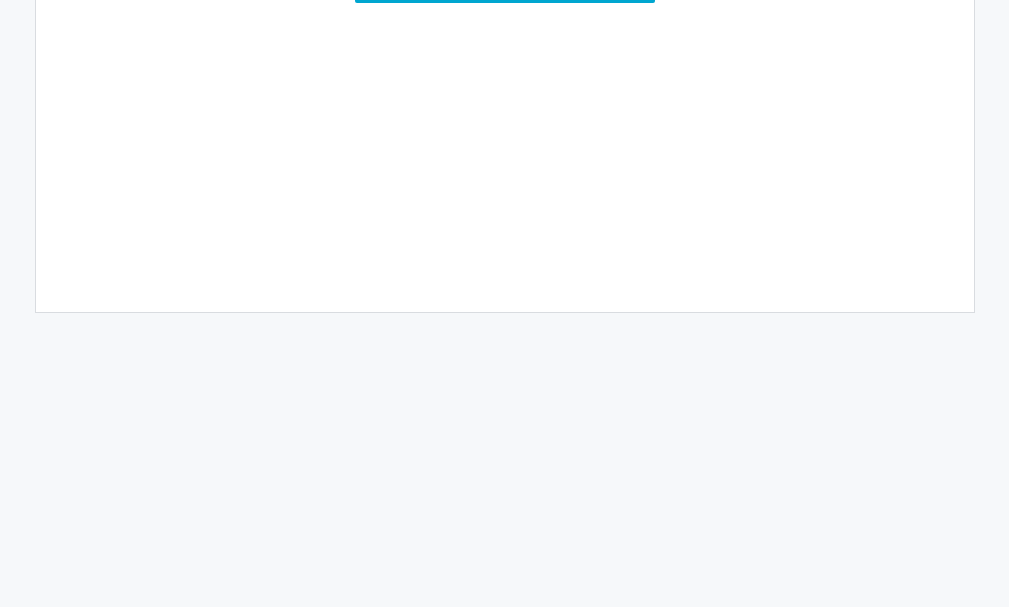 scroll, scrollTop: 200, scrollLeft: 0, axis: vertical 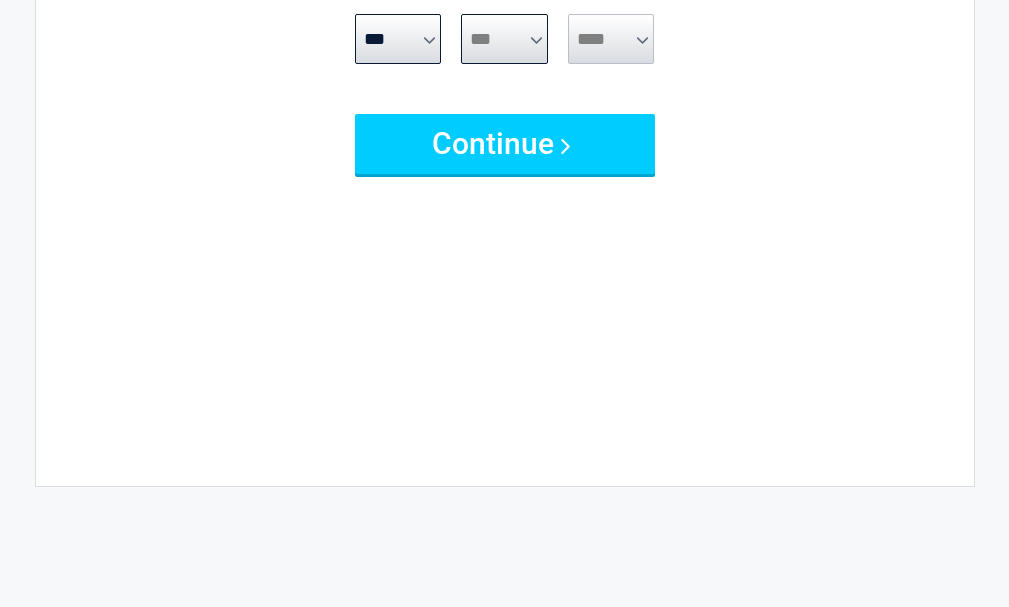 click on "*** * * * * * * * * * ** ** ** ** ** ** ** ** ** ** ** ** ** ** ** ** ** ** ** ** ** **" at bounding box center [504, 39] 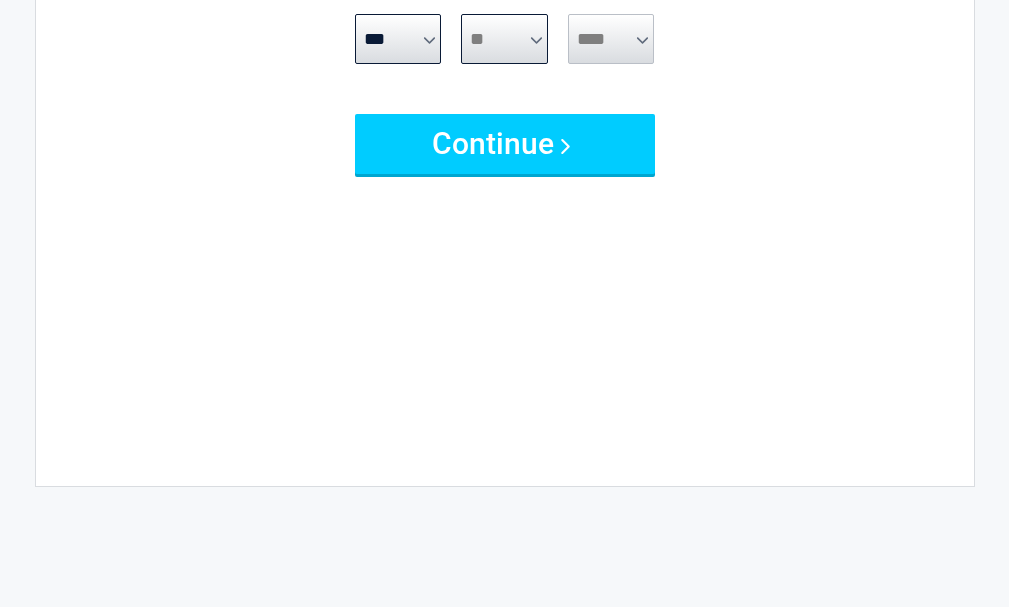 click on "*** * * * * * * * * * ** ** ** ** ** ** ** ** ** ** ** ** ** ** ** ** ** ** ** ** ** **" at bounding box center (504, 39) 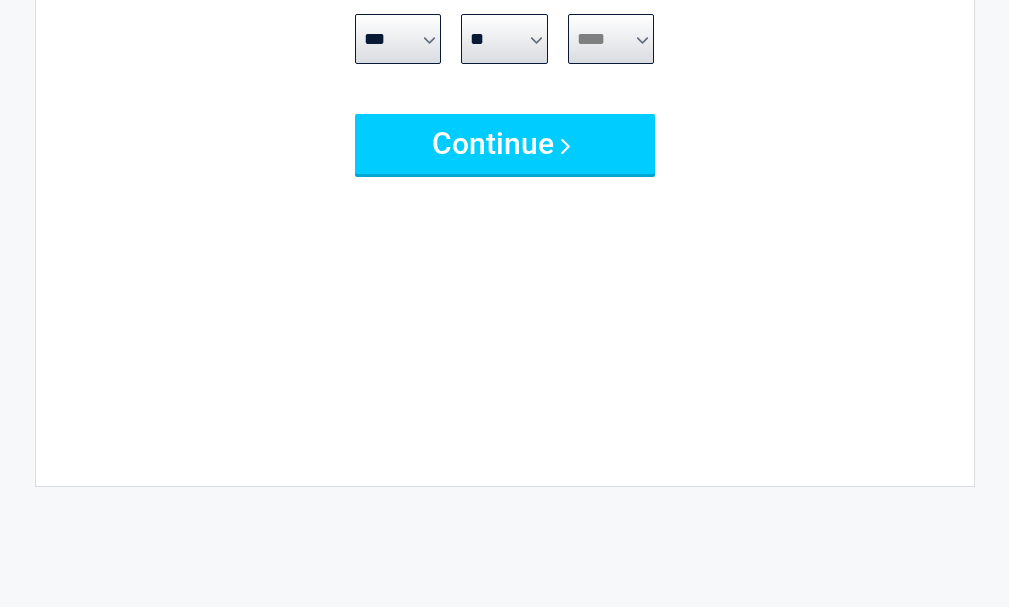 click on "****
****
****
****
****
****
****
****
****
****
****
****
****
****
****
****
****
****
****
****
****
****
****
****
****
****
****
****
****
****
****
****
****
****
****
****
****
****
****
****
****
****
****
****
****
****
****
****
****
****
****
****
****
****
****
****
****
****
****
****
****
****
****
****" at bounding box center (611, 39) 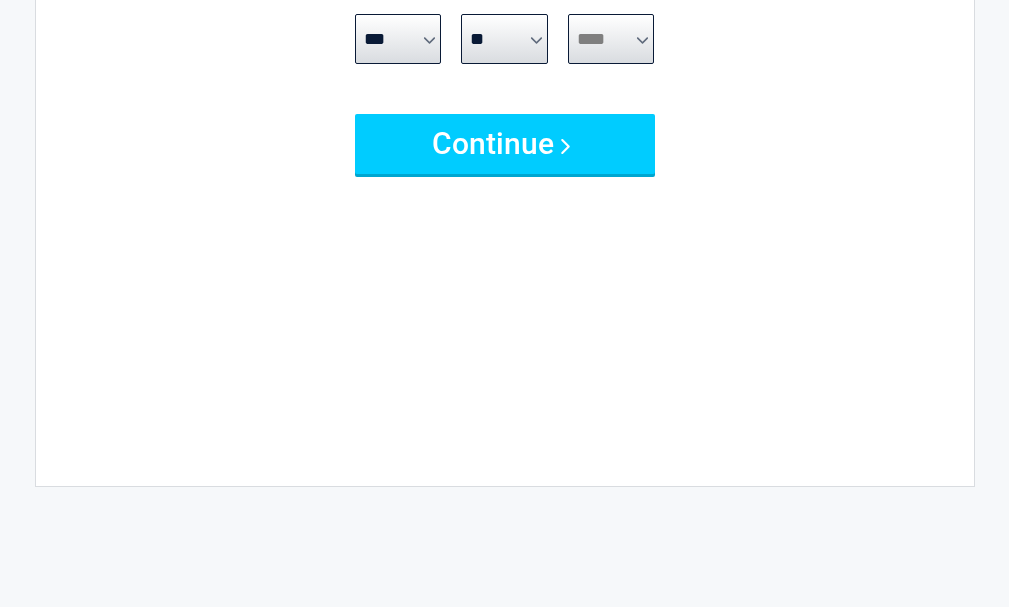 select on "****" 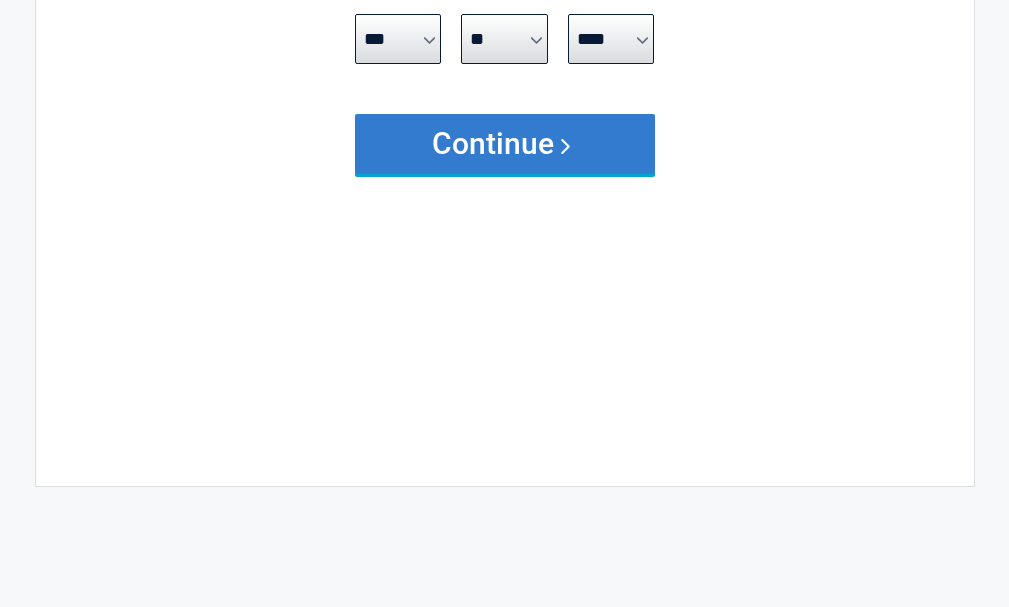 click on "Continue" at bounding box center (505, 144) 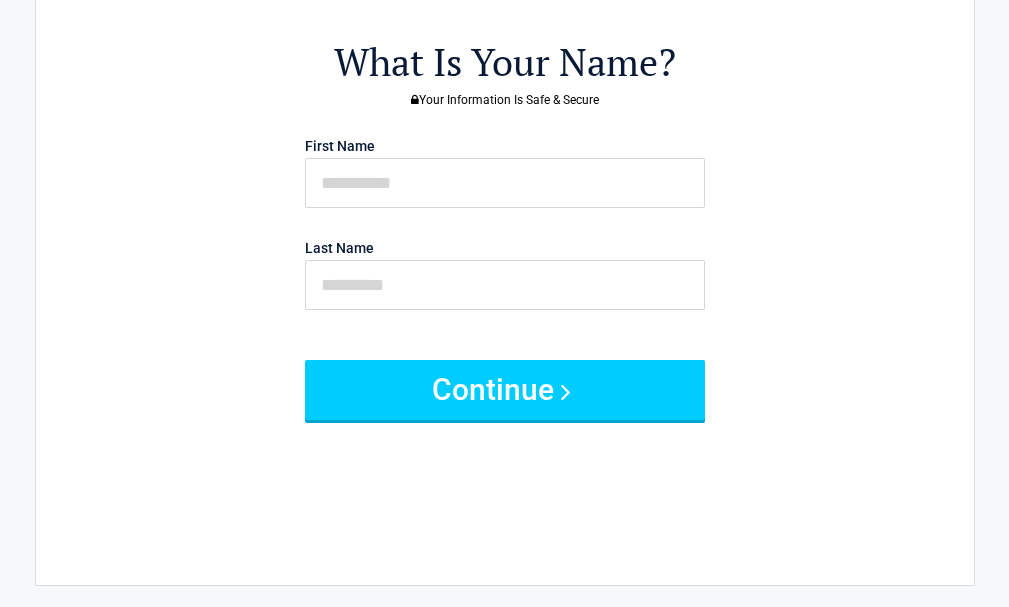 scroll, scrollTop: 0, scrollLeft: 0, axis: both 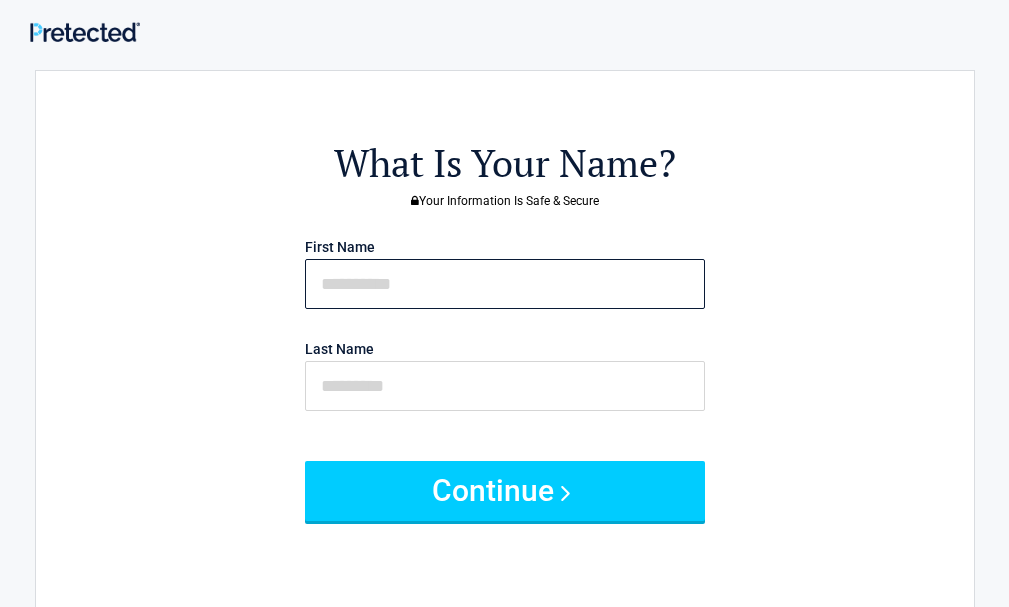 click at bounding box center [505, 284] 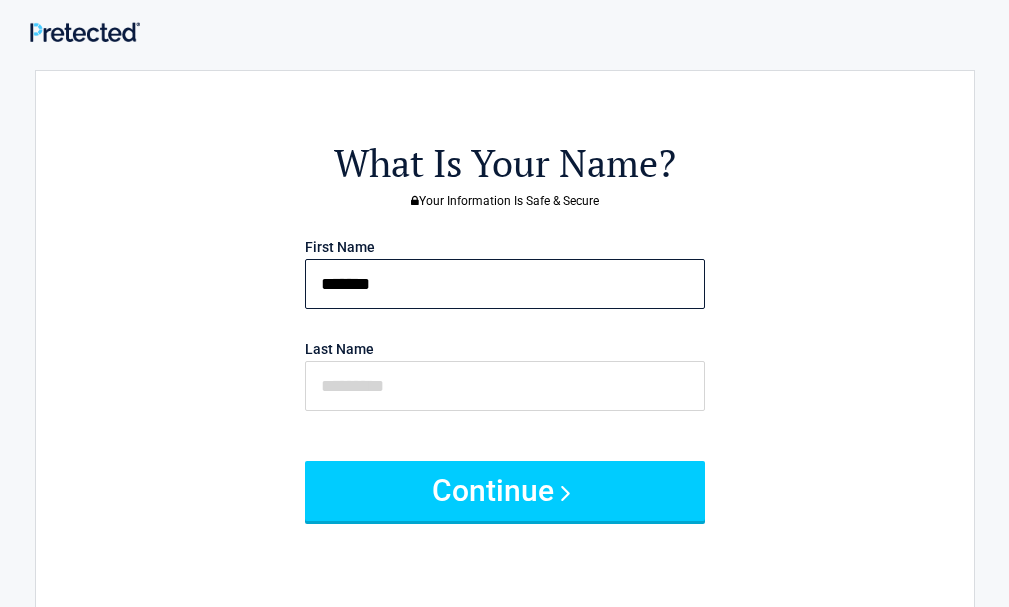 type on "*******" 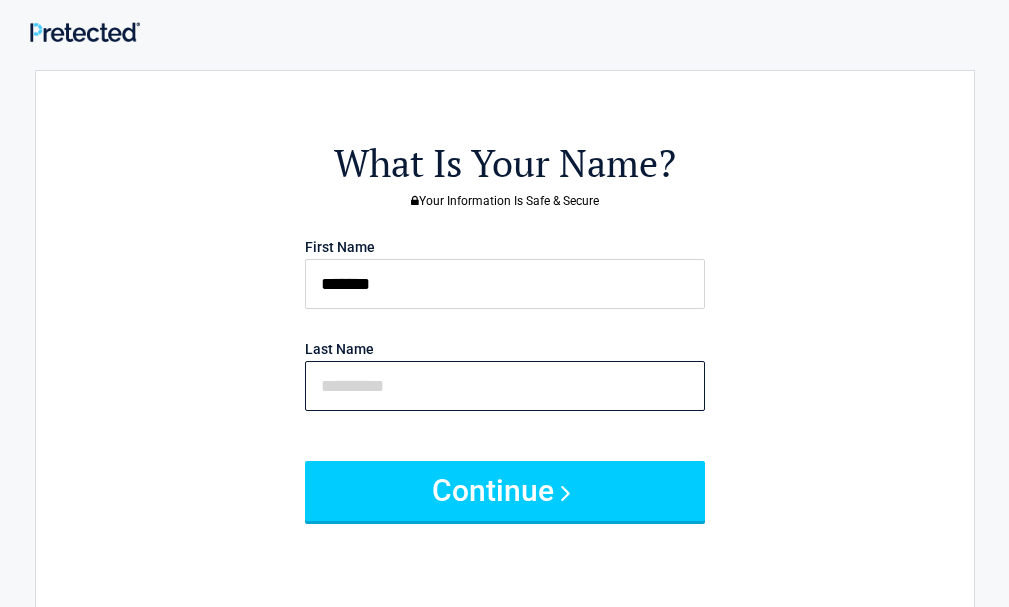 click at bounding box center (505, 386) 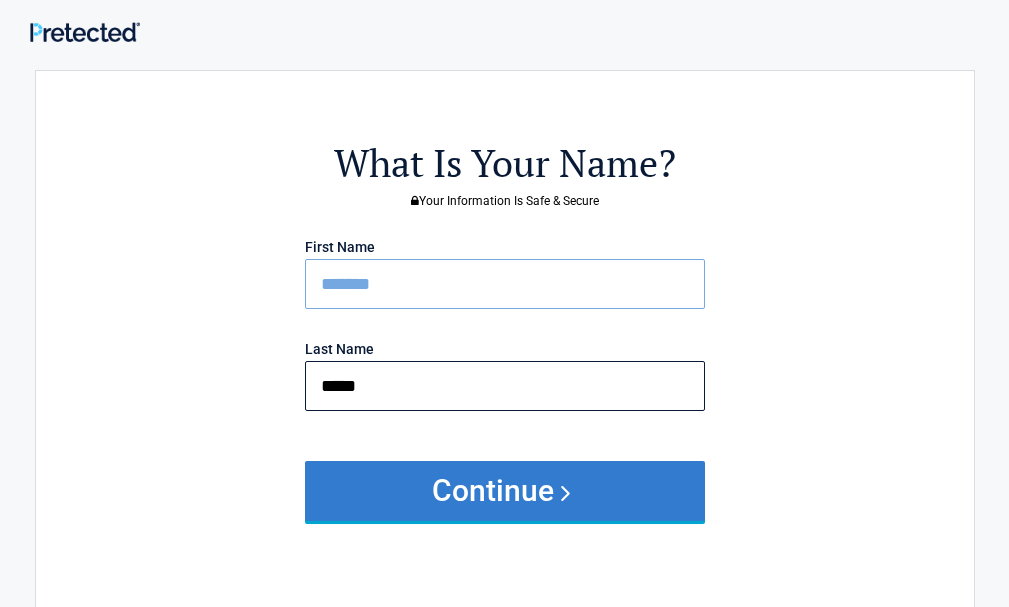 type on "*****" 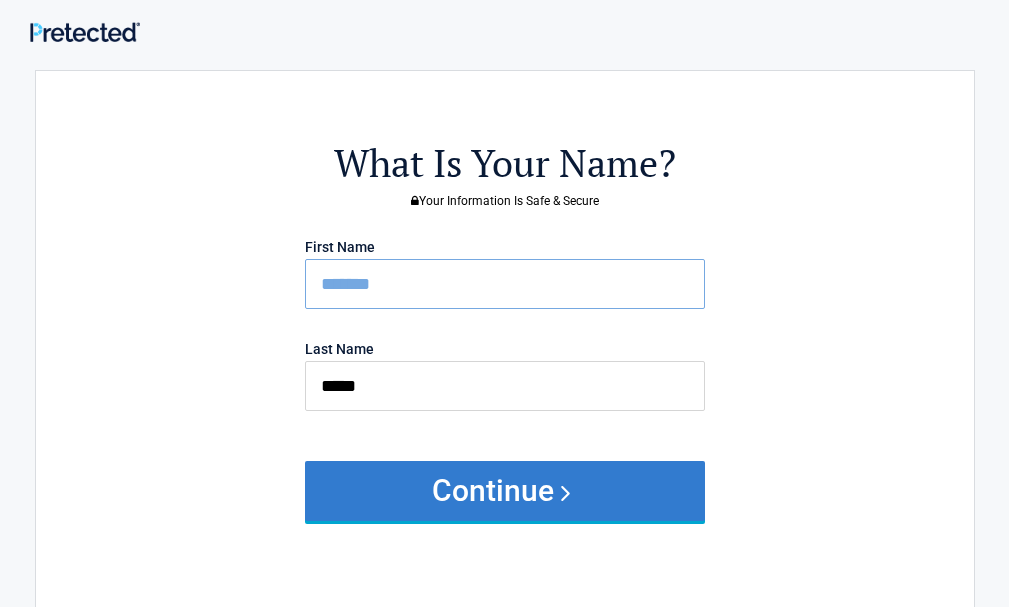 click on "Continue" at bounding box center (505, 491) 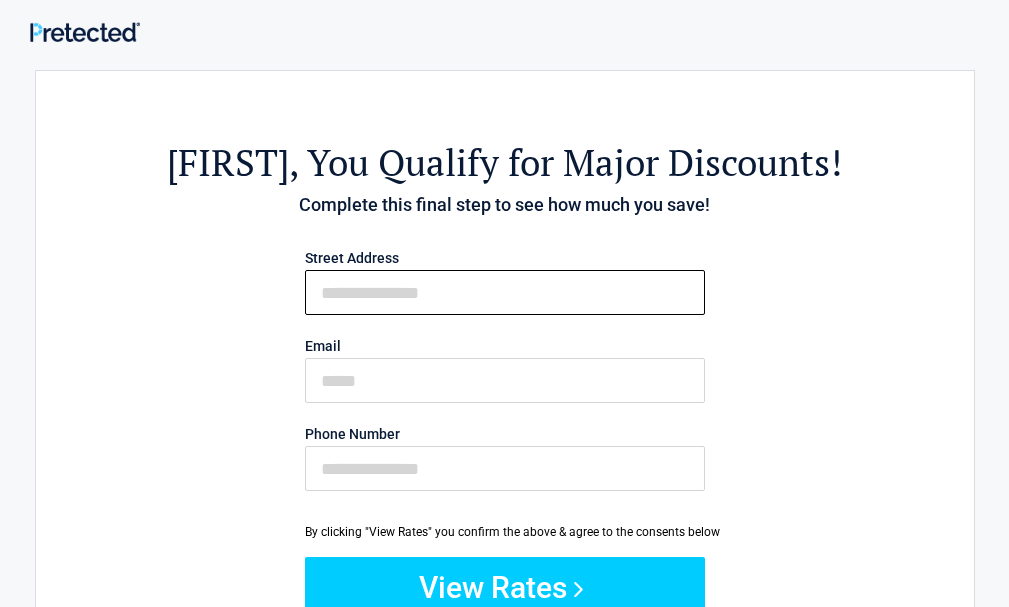 click on "First Name" at bounding box center (505, 292) 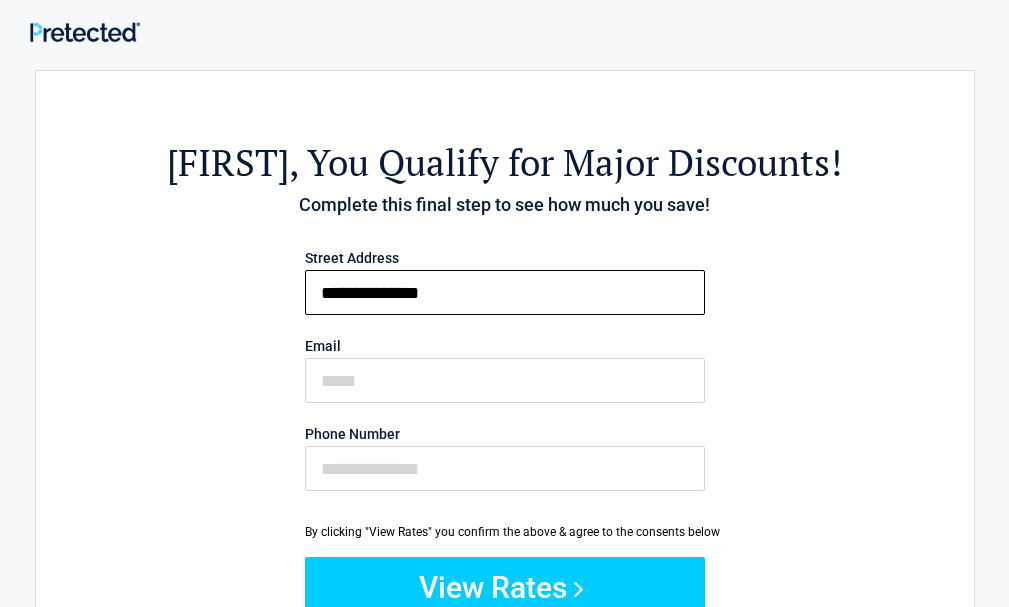 click on "**********" at bounding box center (505, 292) 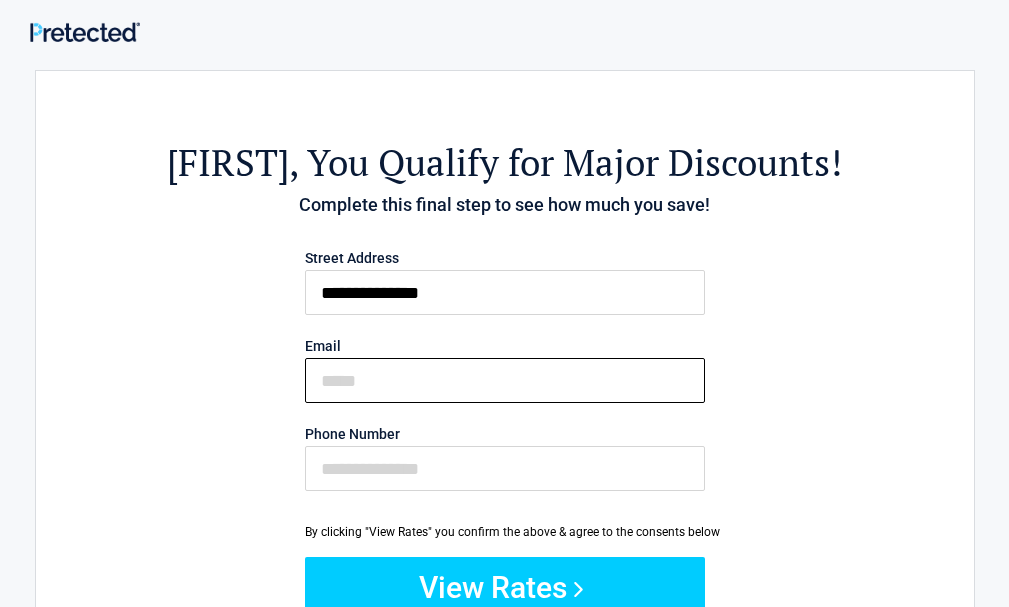 click on "Email" at bounding box center (505, 380) 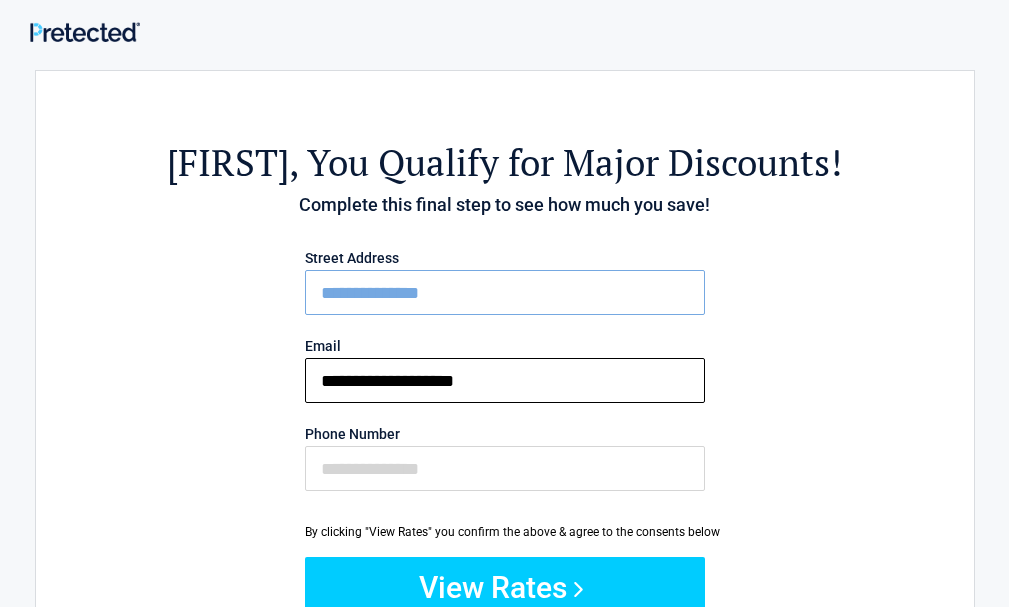 type on "**********" 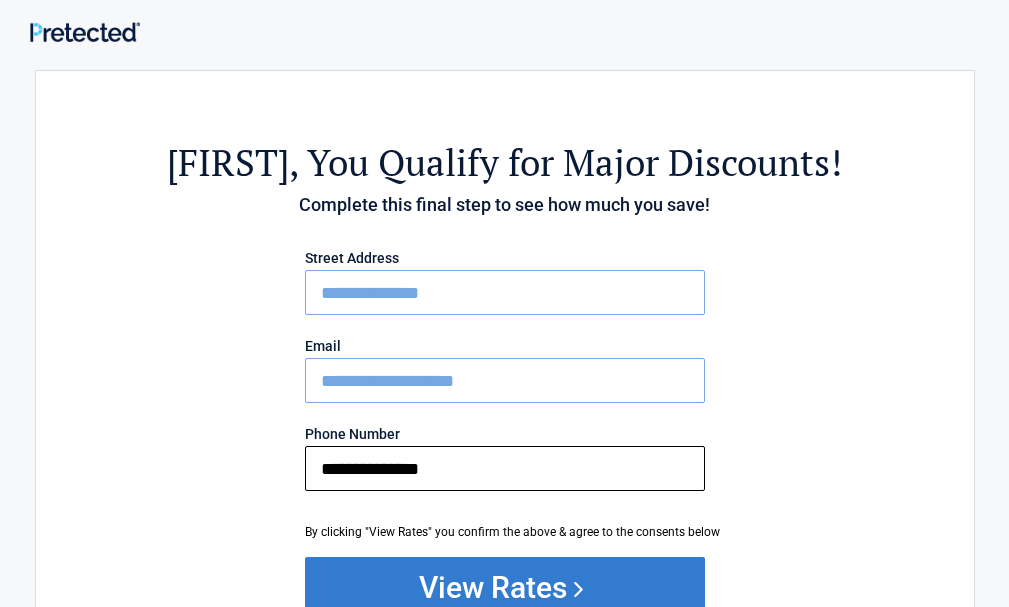 type on "**********" 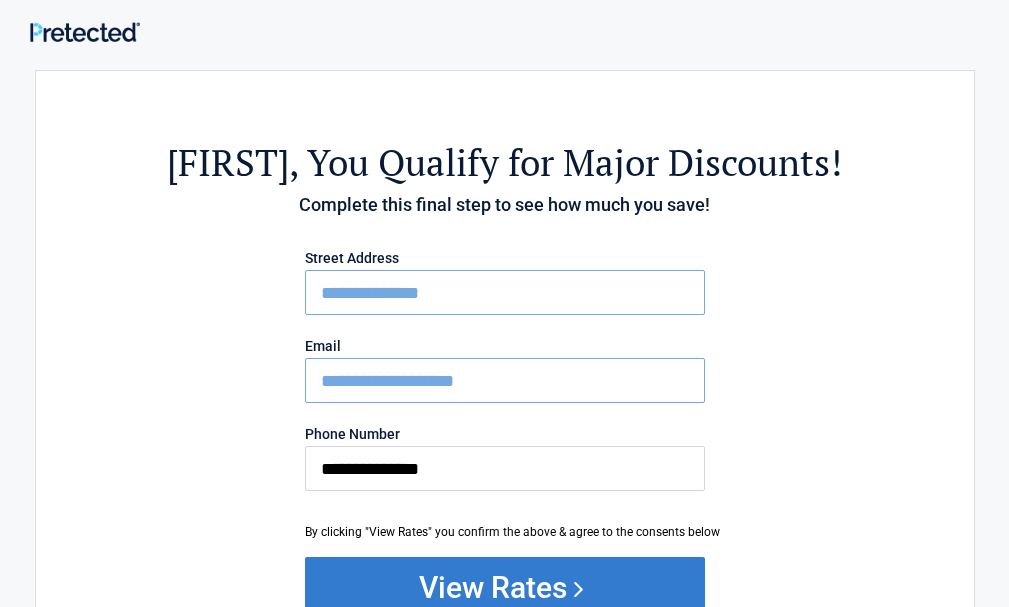 click on "View Rates" at bounding box center (505, 587) 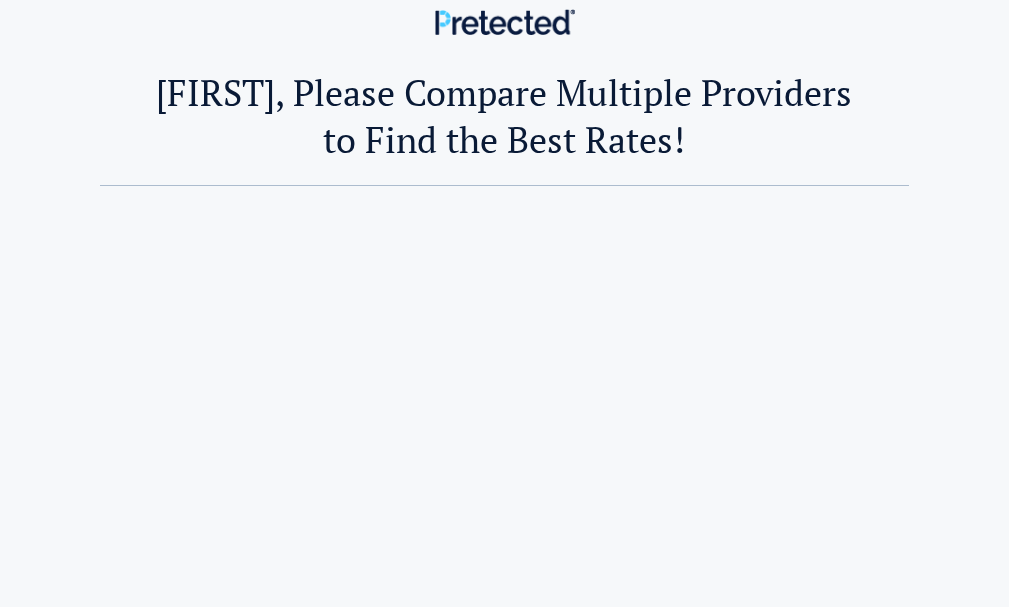 scroll, scrollTop: 0, scrollLeft: 0, axis: both 